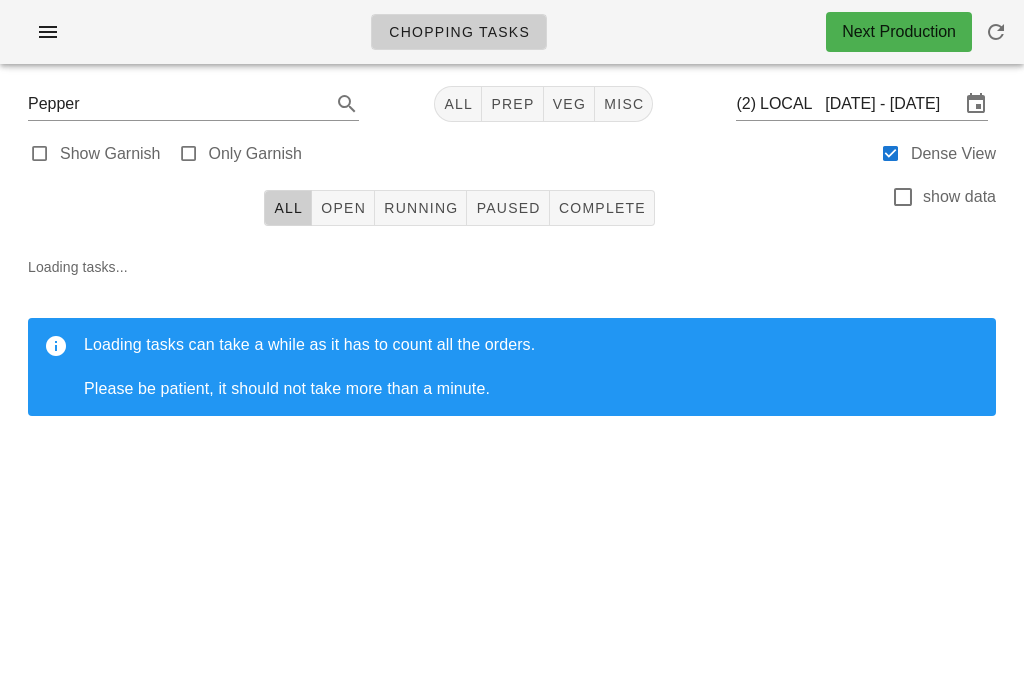 scroll, scrollTop: 0, scrollLeft: 0, axis: both 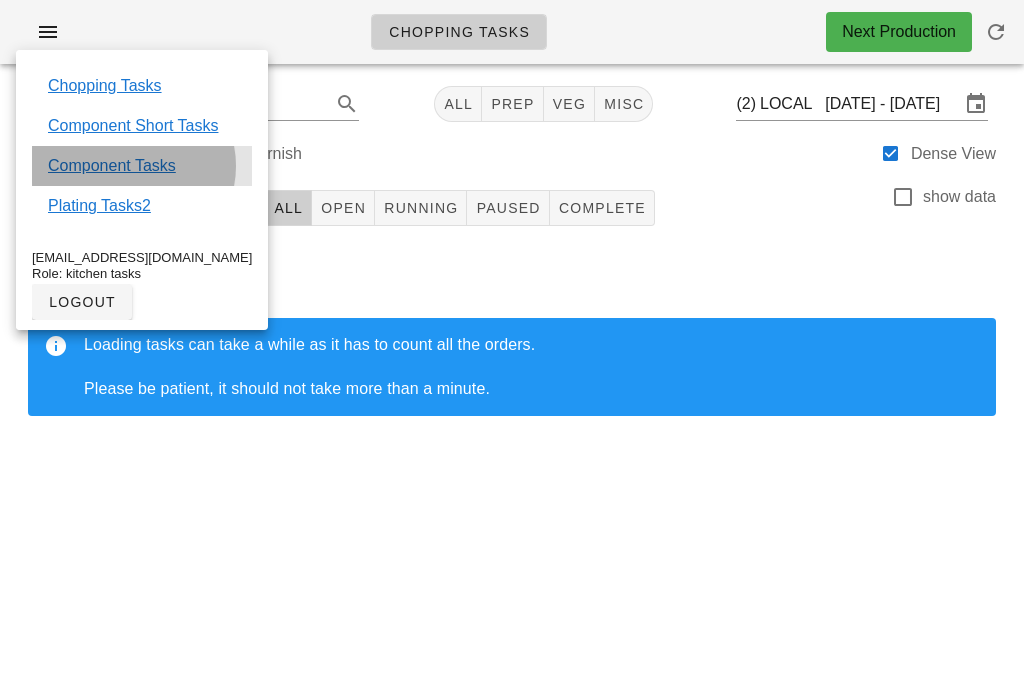 click on "Component Tasks" at bounding box center [112, 166] 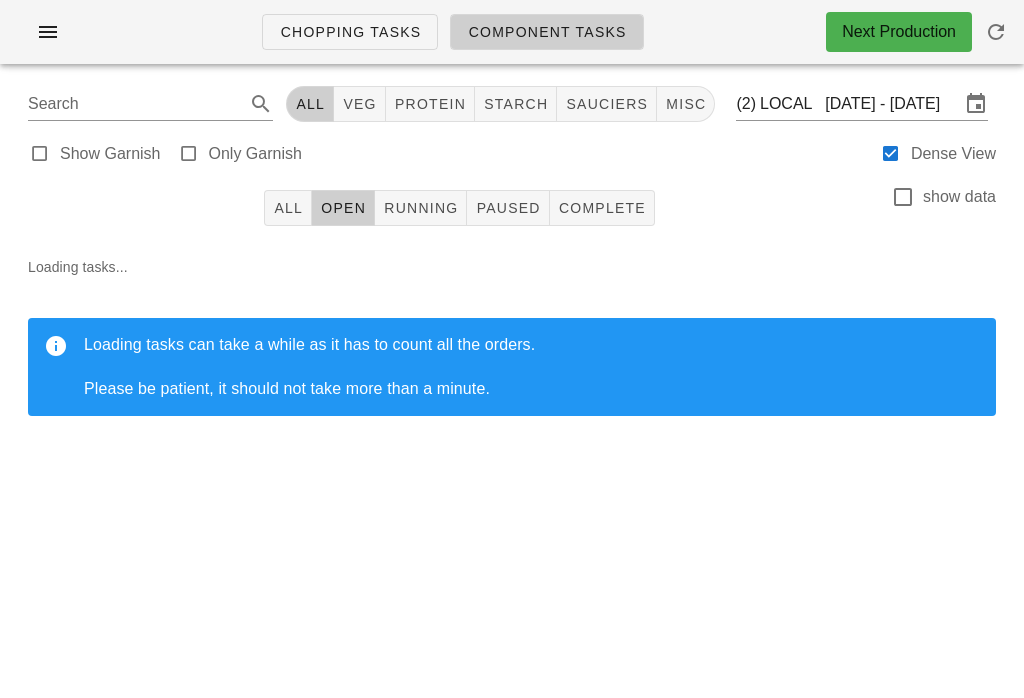 click on "veg" at bounding box center (359, 104) 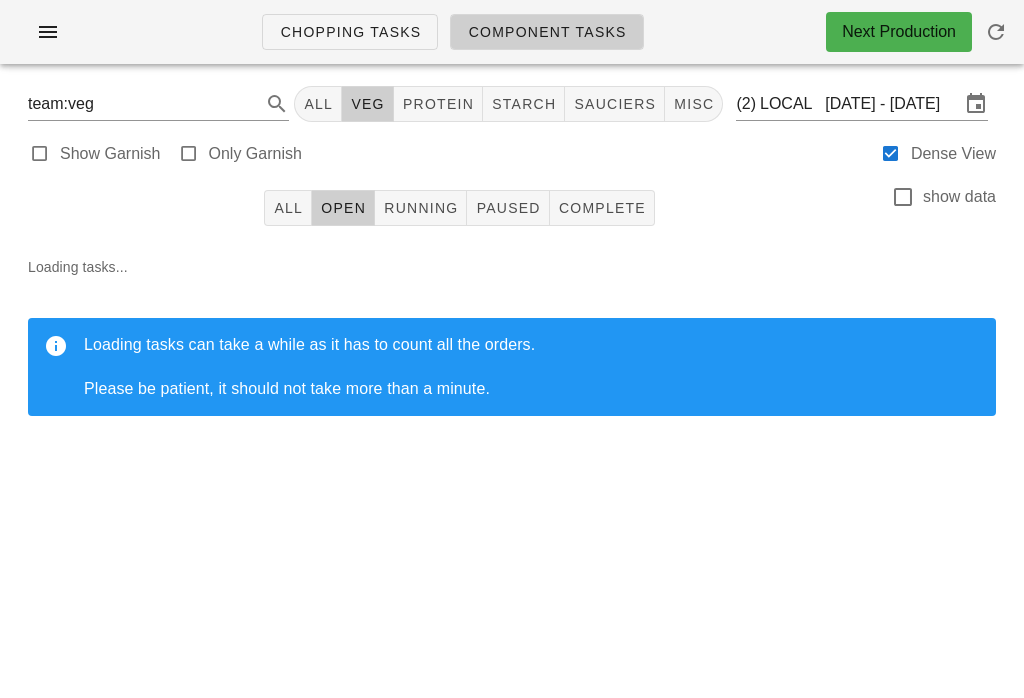 click on "veg" at bounding box center (367, 104) 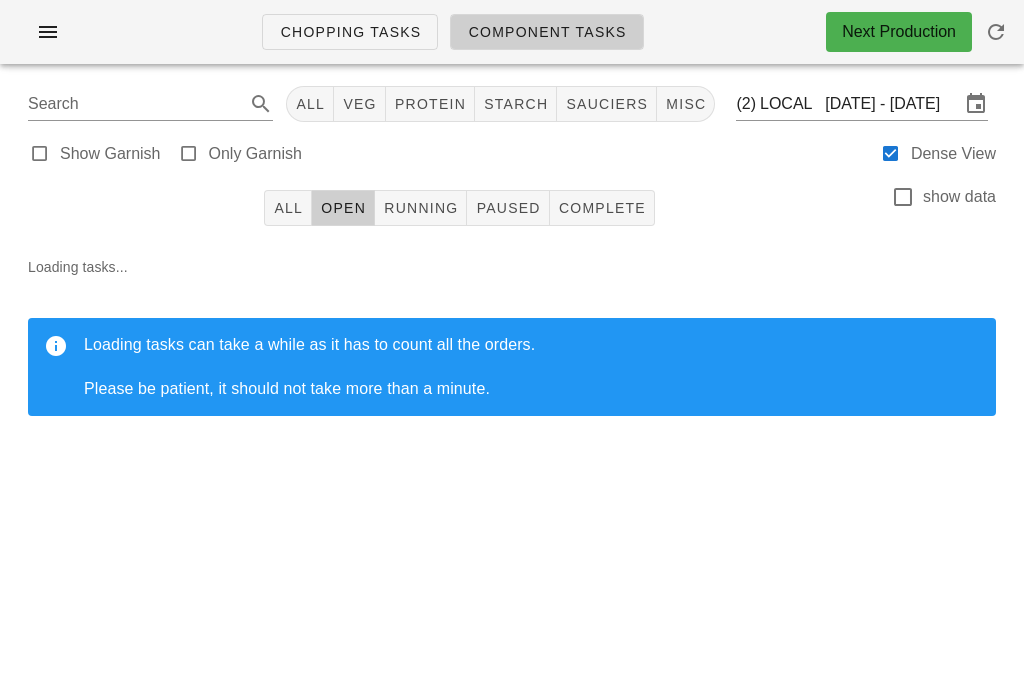 click on "veg" at bounding box center [359, 104] 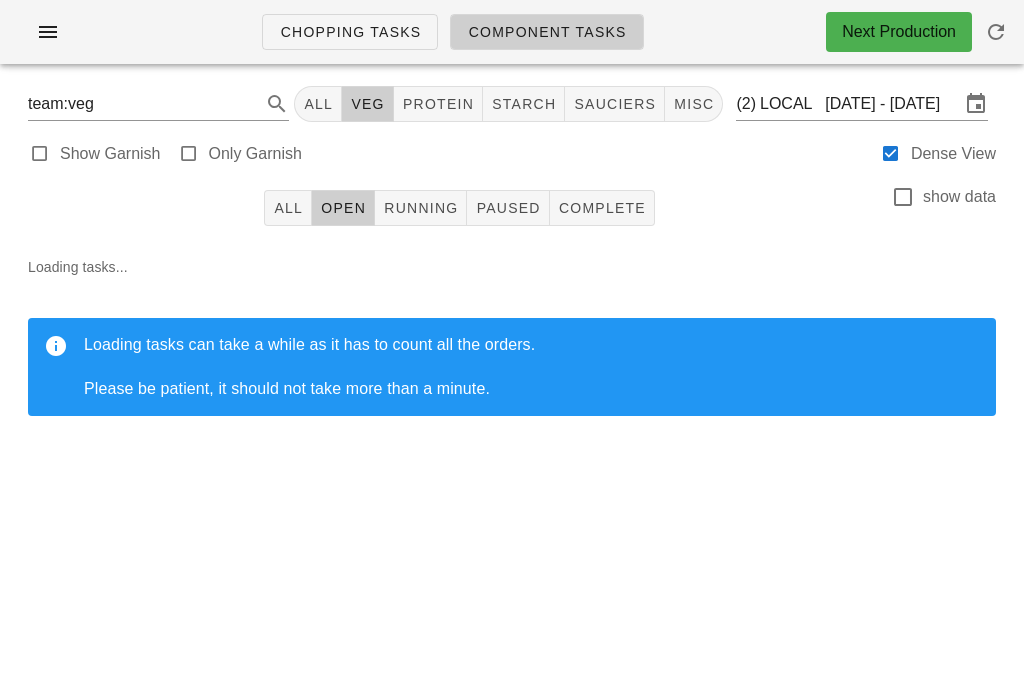 click at bounding box center (996, 32) 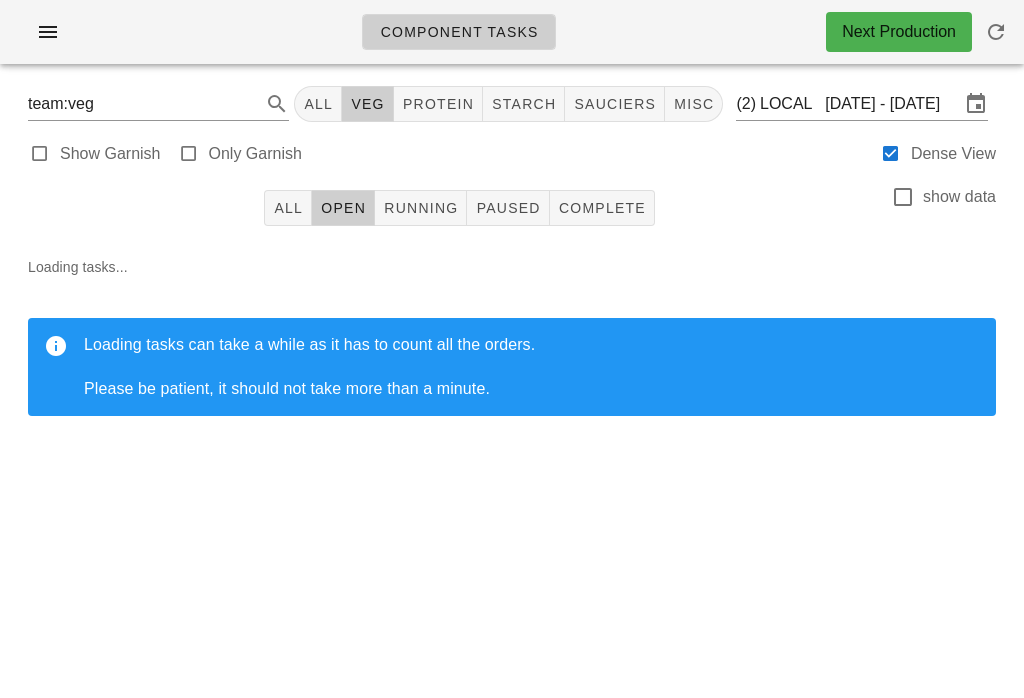 scroll, scrollTop: 0, scrollLeft: 0, axis: both 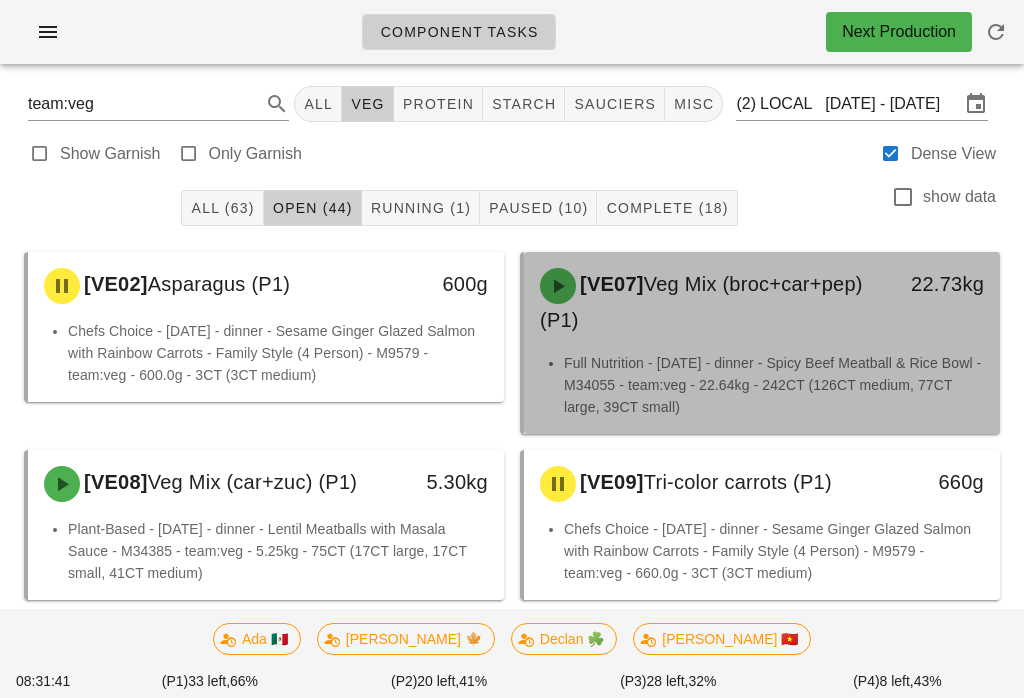 click on "Veg Mix (broc+car+pep) (P1)" at bounding box center [701, 302] 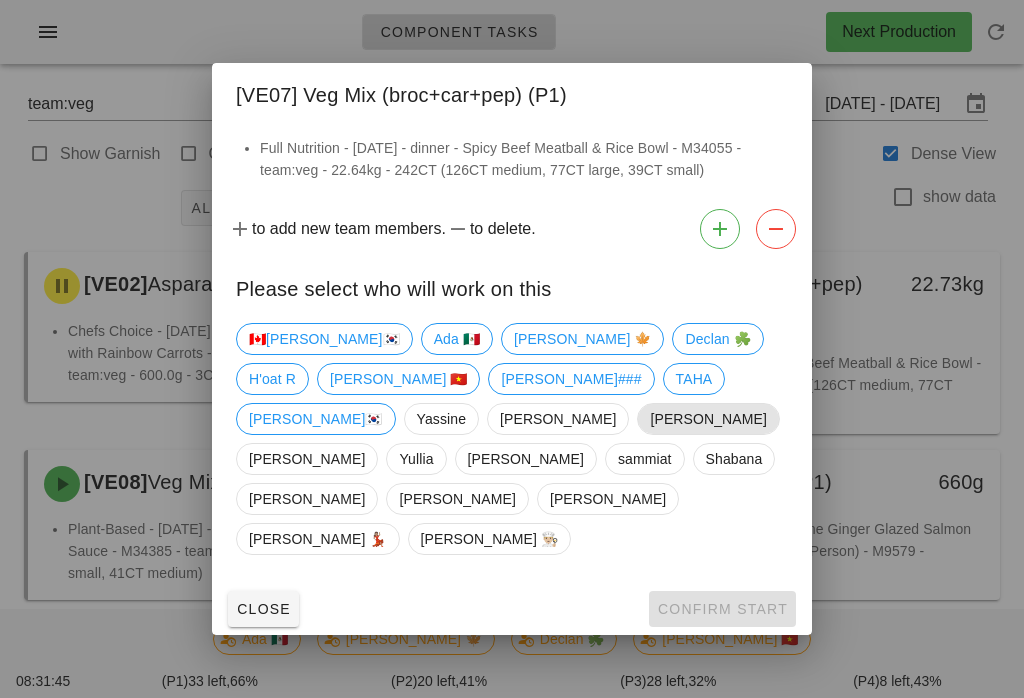 click on "Kavitha" at bounding box center [708, 419] 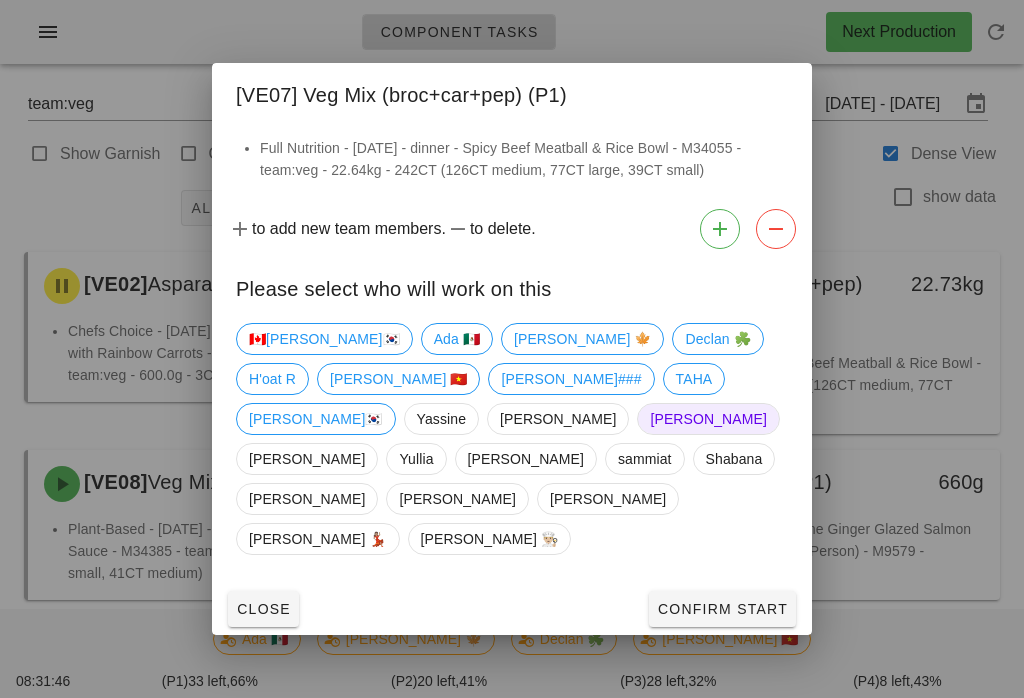 click on "Confirm Start" at bounding box center (722, 609) 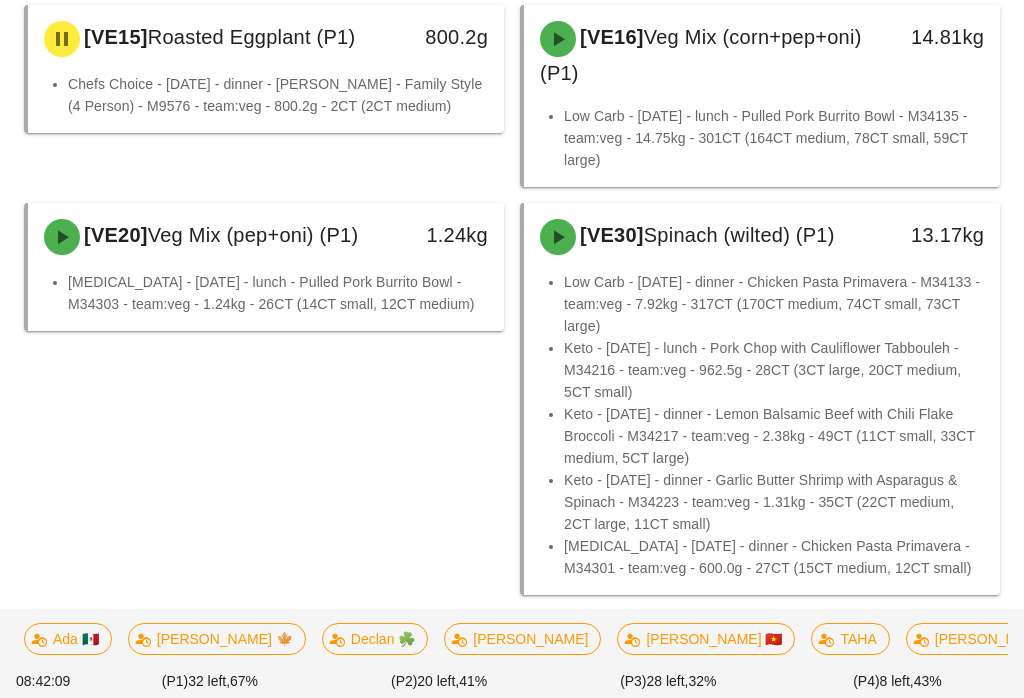 scroll, scrollTop: 582, scrollLeft: 0, axis: vertical 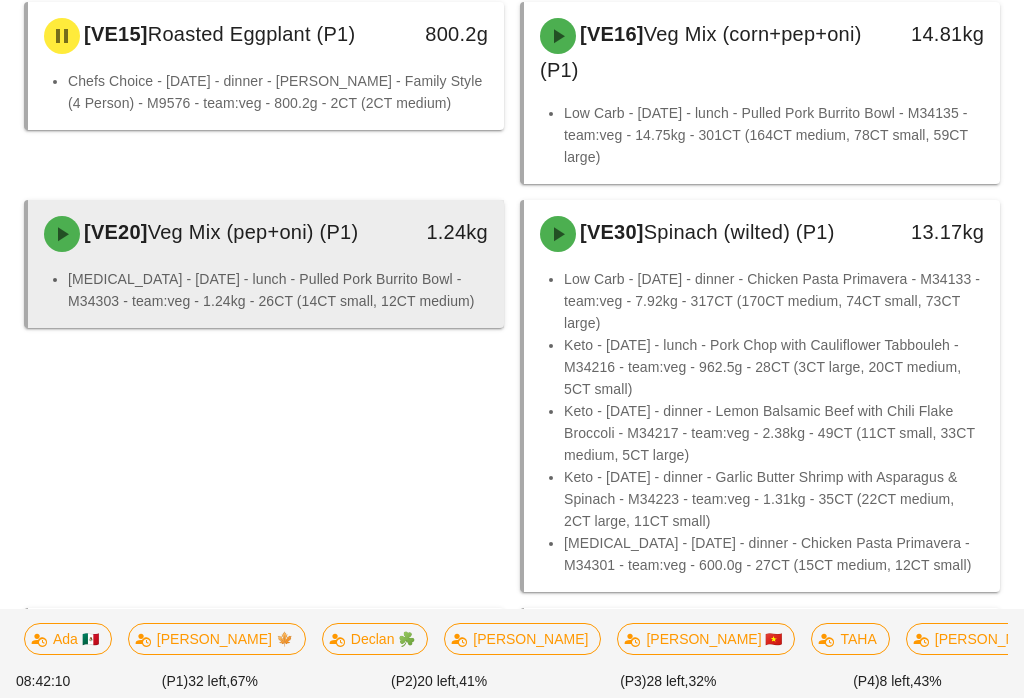 click on "[VE20]   Veg Mix (pep+oni) (P1)" at bounding box center [207, 234] 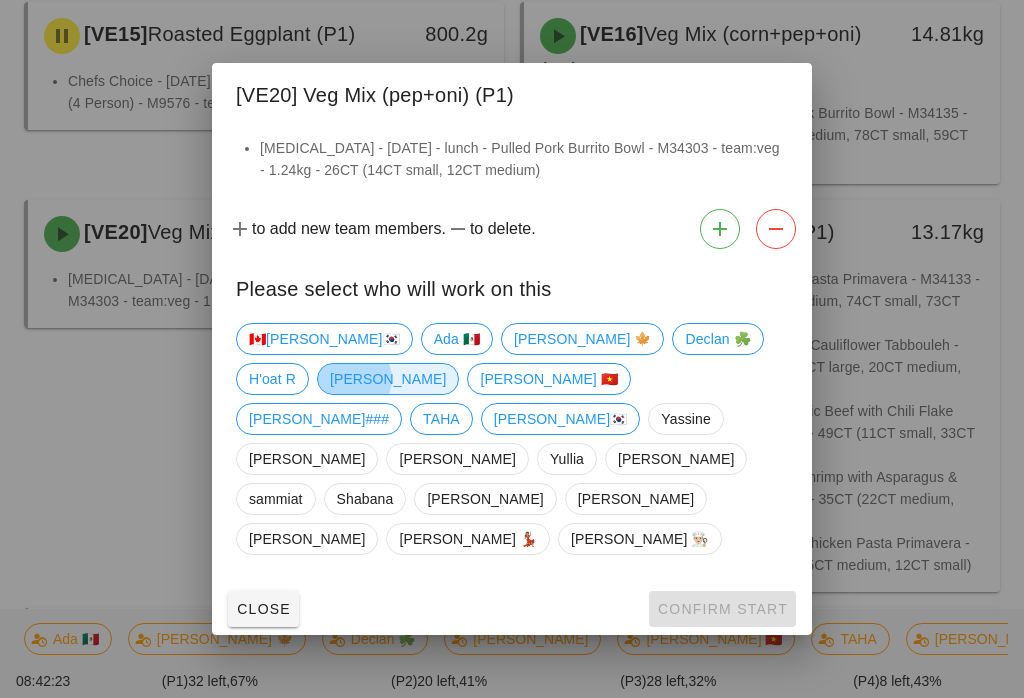 click on "Kavitha" at bounding box center [388, 379] 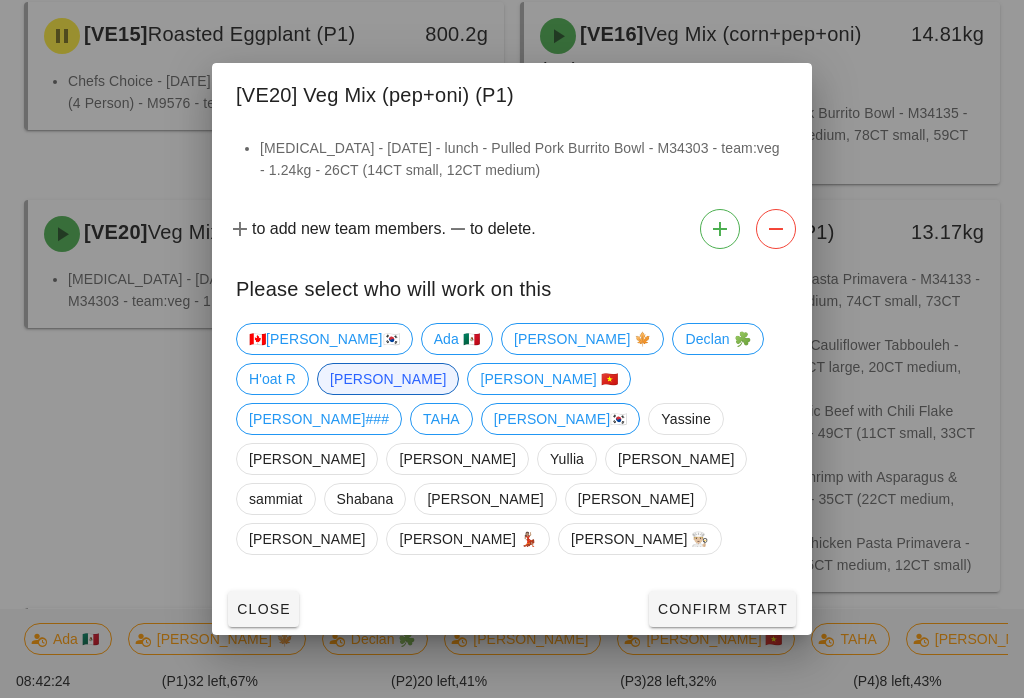 click on "Confirm Start" at bounding box center (722, 609) 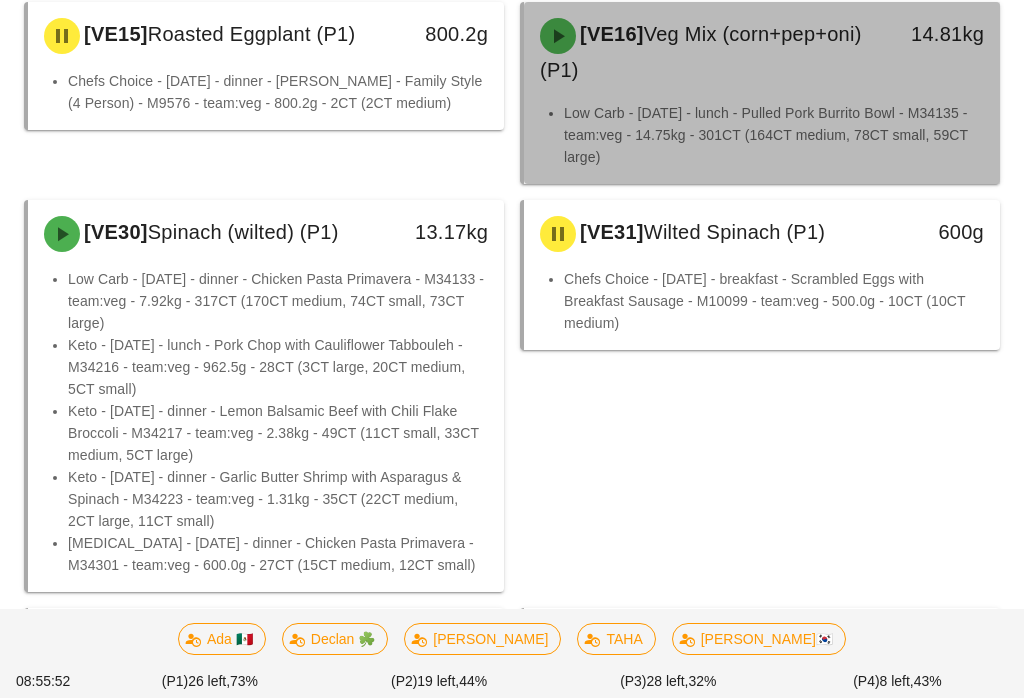 click on "[VE16]   Veg Mix (corn+pep+oni) (P1)" at bounding box center (703, 52) 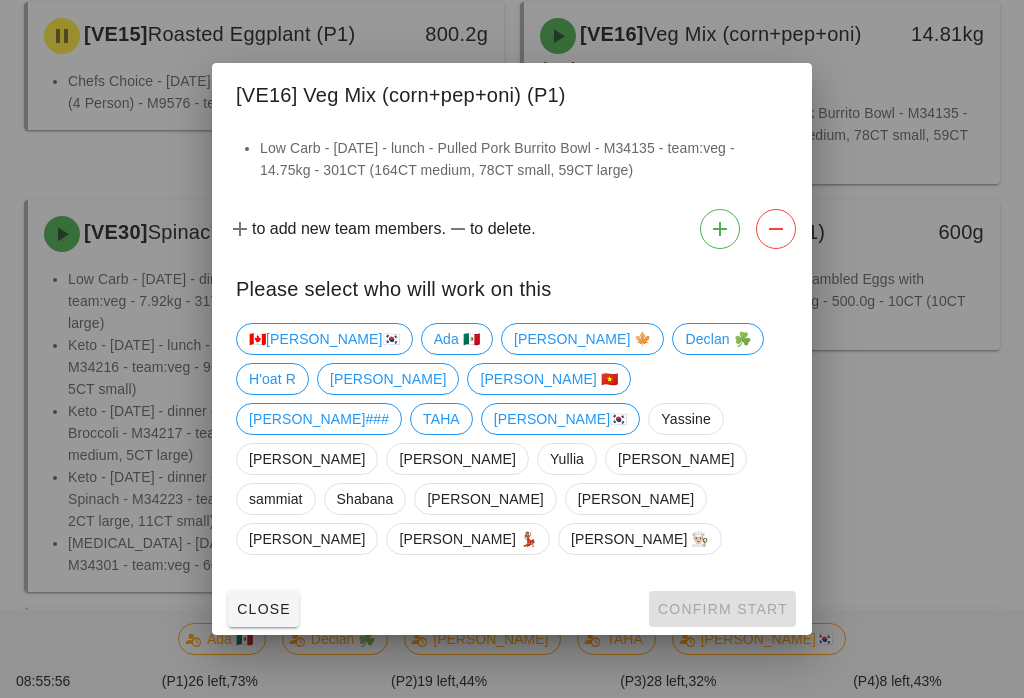 click on "🇨🇦KEN🇰🇷   Ada 🇲🇽   Adam 🍁   Declan ☘️   H'oat R   Kavitha   Peter 🇻🇳   Shawn###   TAHA   wayne🇰🇷   Yassine   Adrian   Richard   Yullia   Arturo   sammiat   Shabana   Dalia   Adam   Ruth   Ruth 💃🏽   Danilo 👨🏼‍🍳" at bounding box center [512, 439] 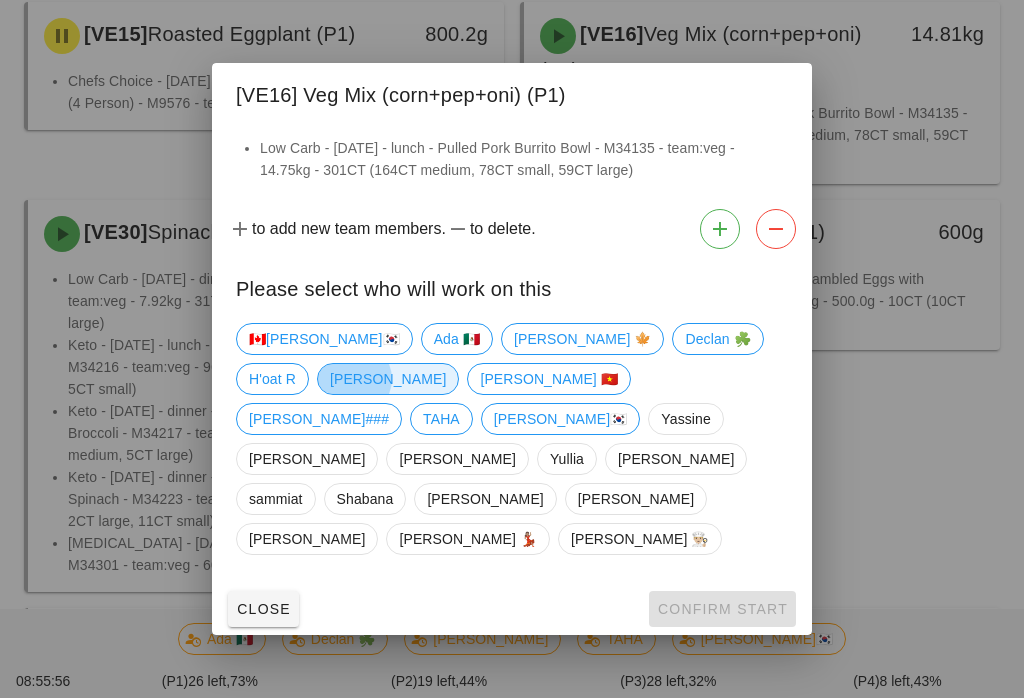click on "Kavitha" at bounding box center [388, 379] 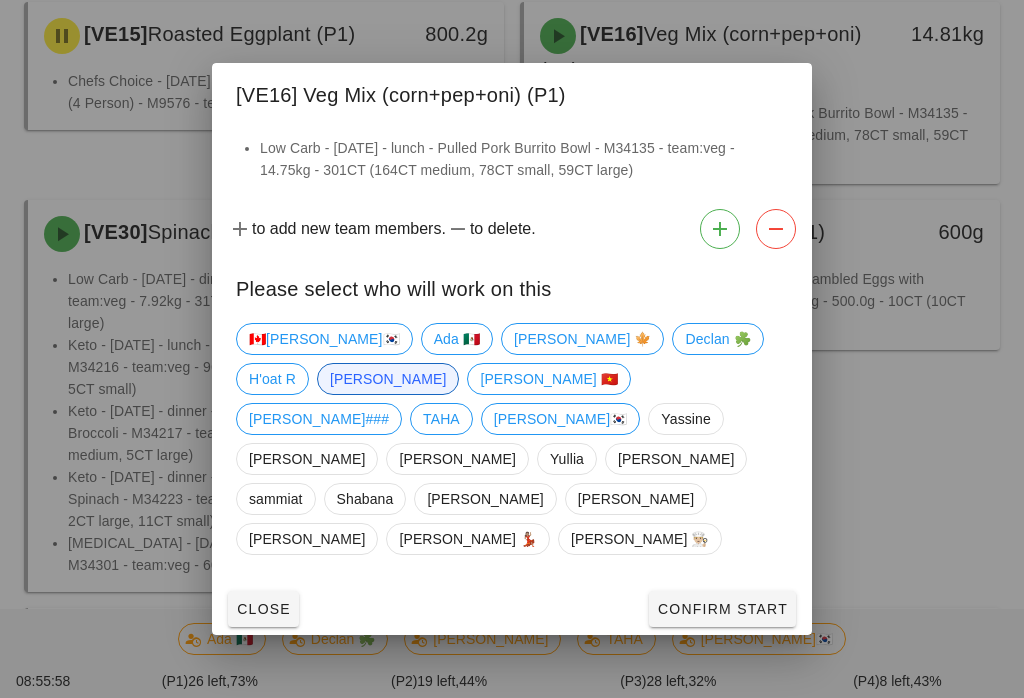 click on "Confirm Start" at bounding box center (722, 609) 